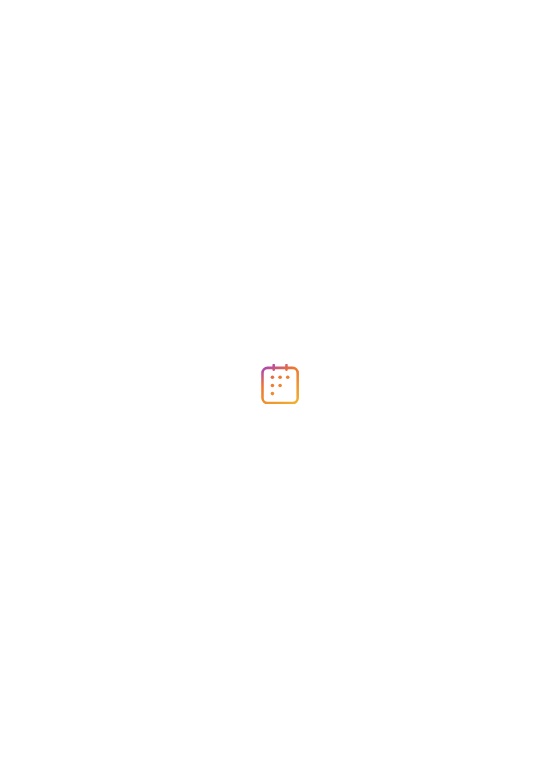 scroll, scrollTop: 0, scrollLeft: 0, axis: both 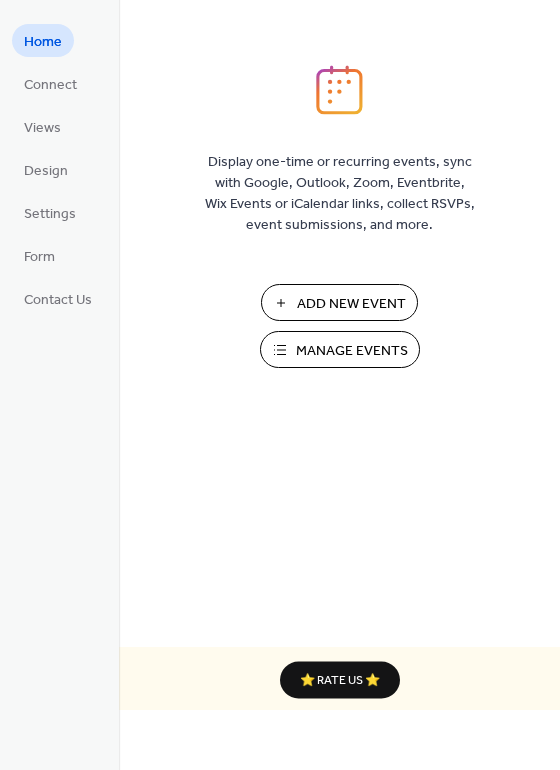 click on "Add New Event" at bounding box center (339, 302) 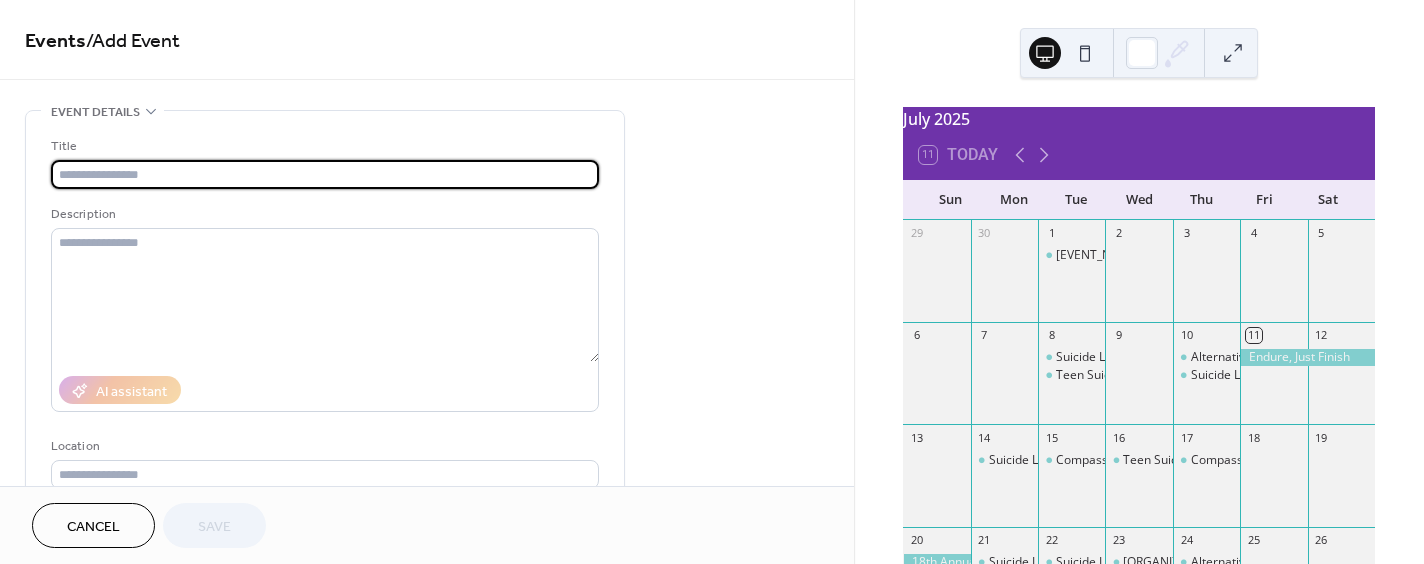 scroll, scrollTop: 0, scrollLeft: 0, axis: both 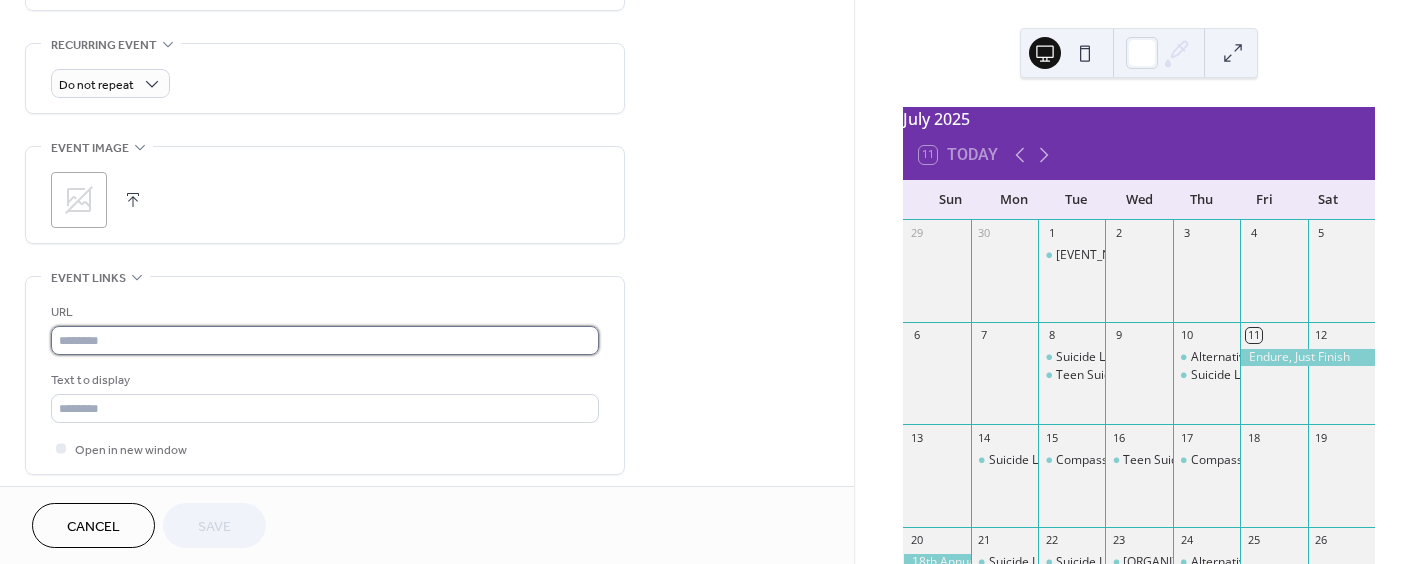 click at bounding box center (325, 340) 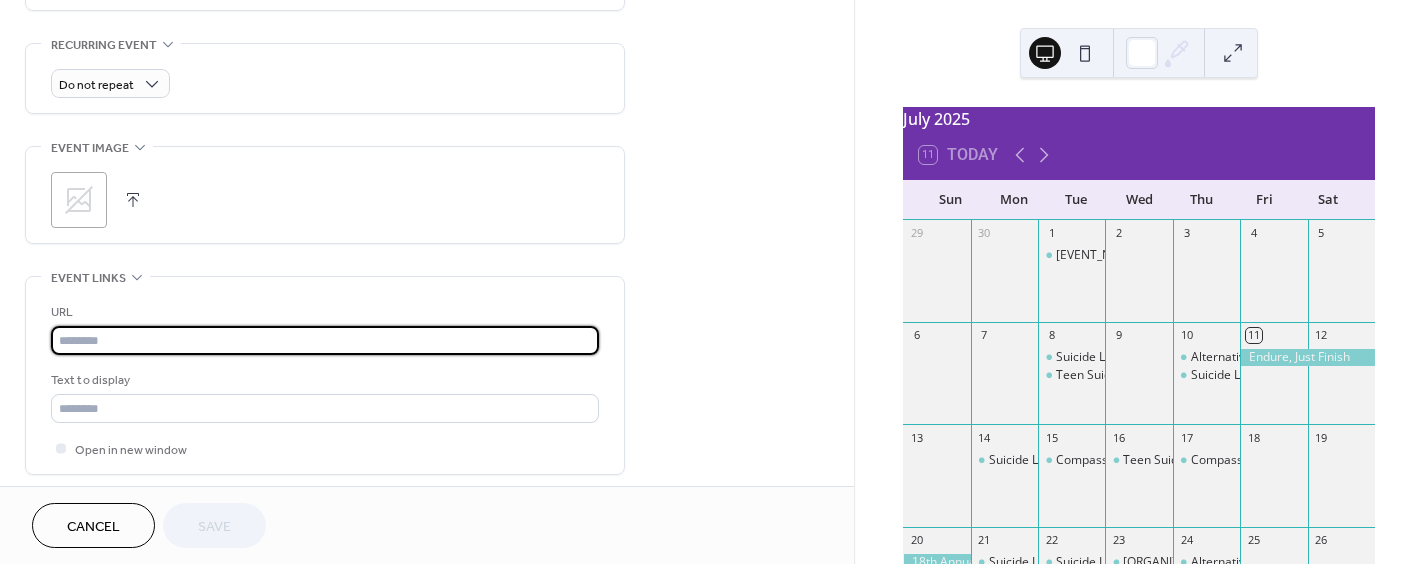 paste on "**********" 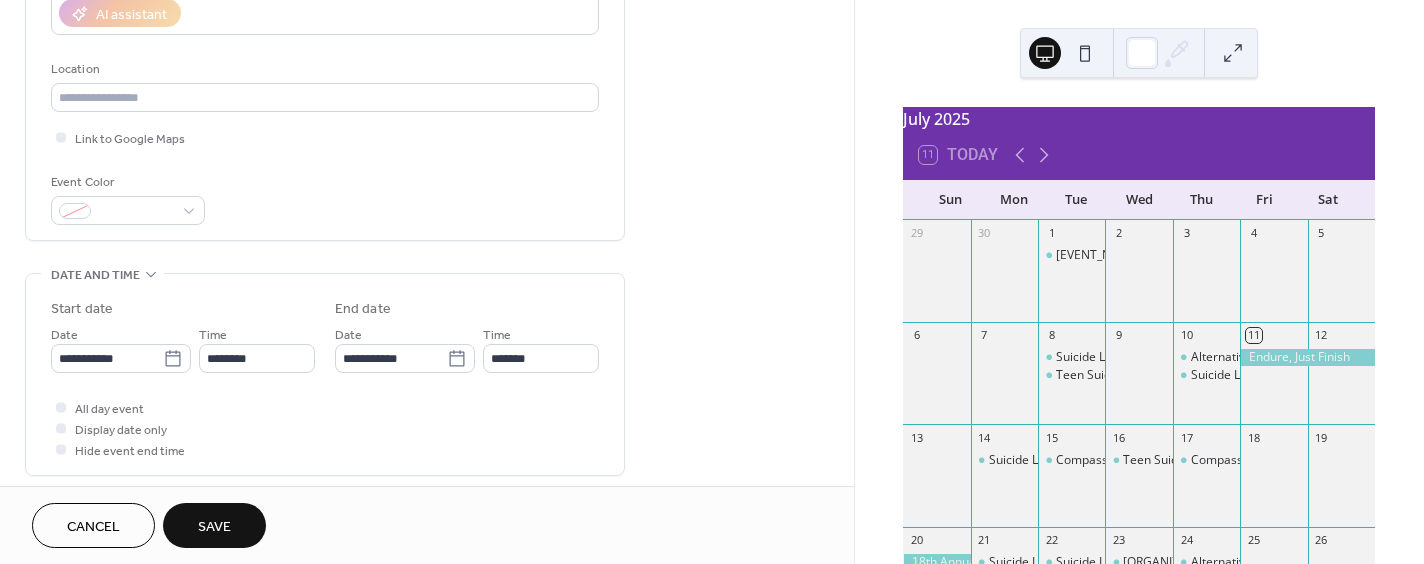 scroll, scrollTop: 370, scrollLeft: 0, axis: vertical 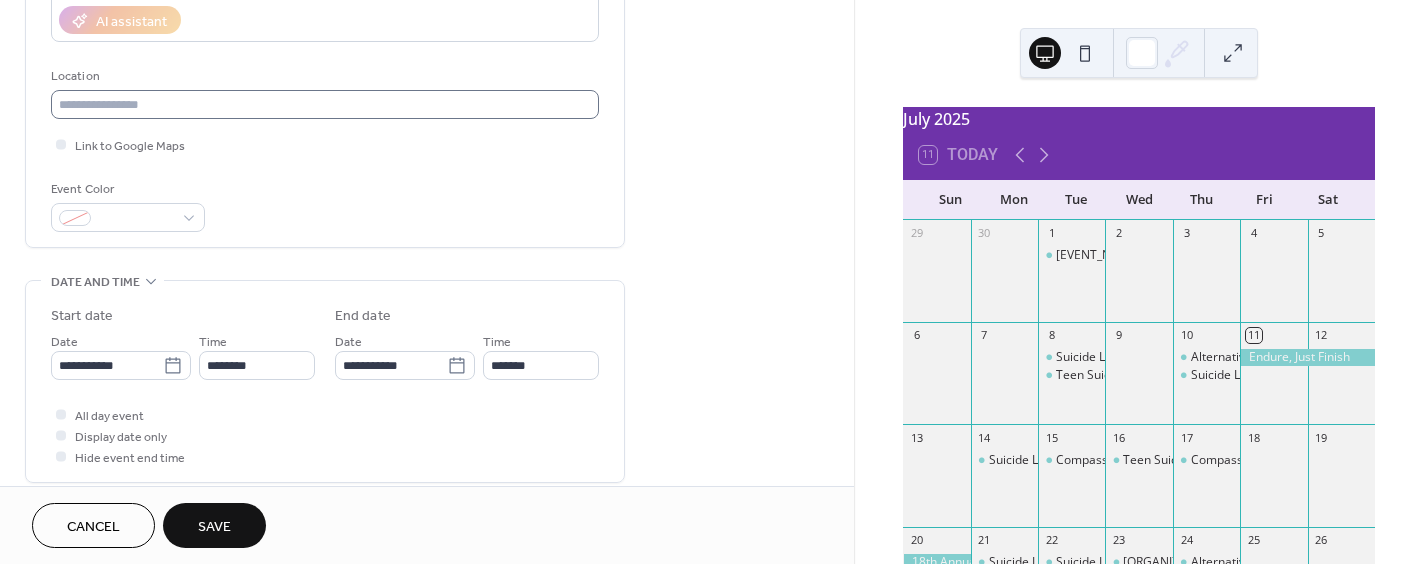 type on "**********" 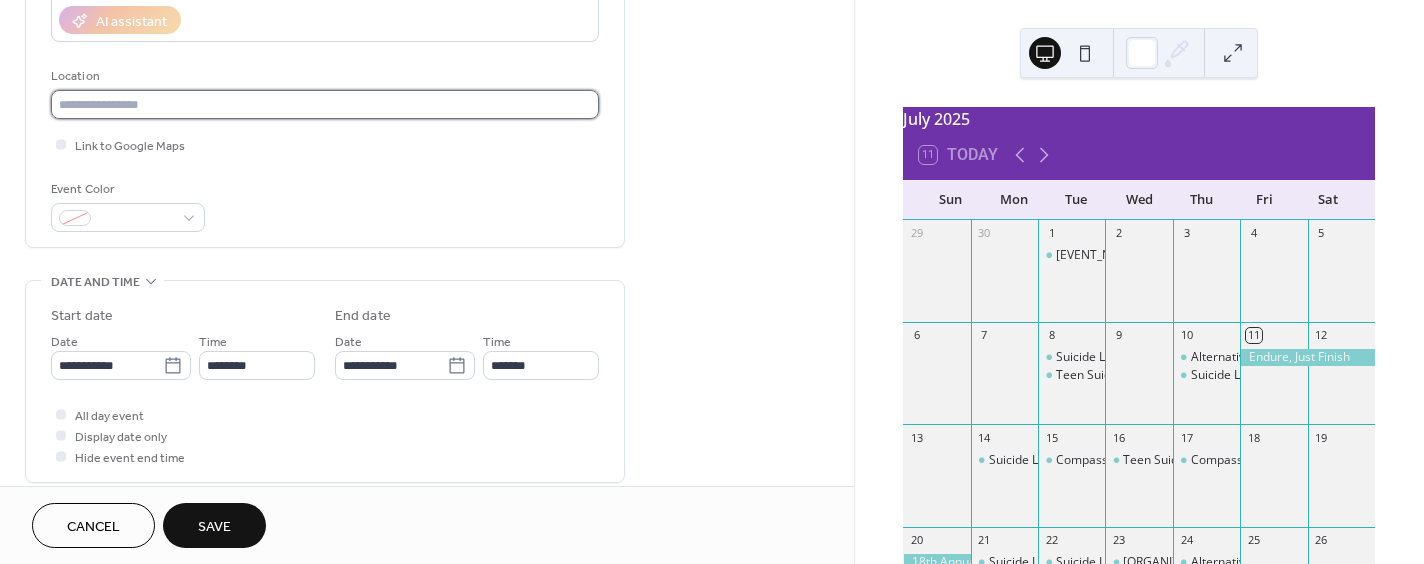 click at bounding box center [325, 104] 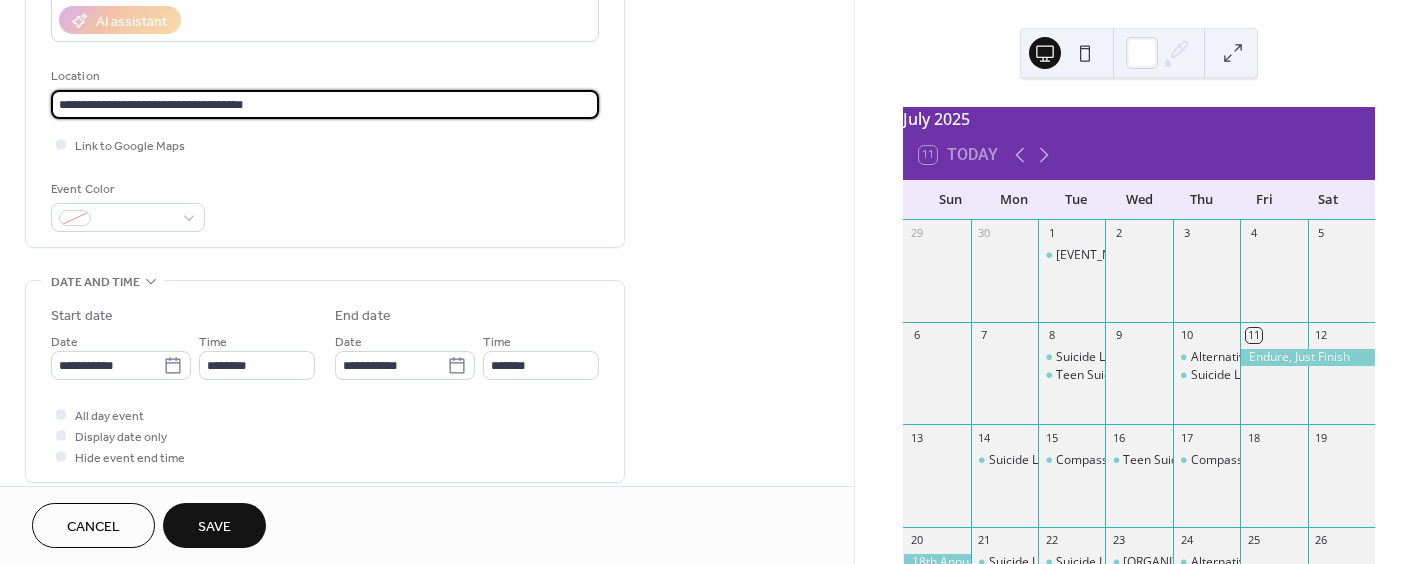 type on "**********" 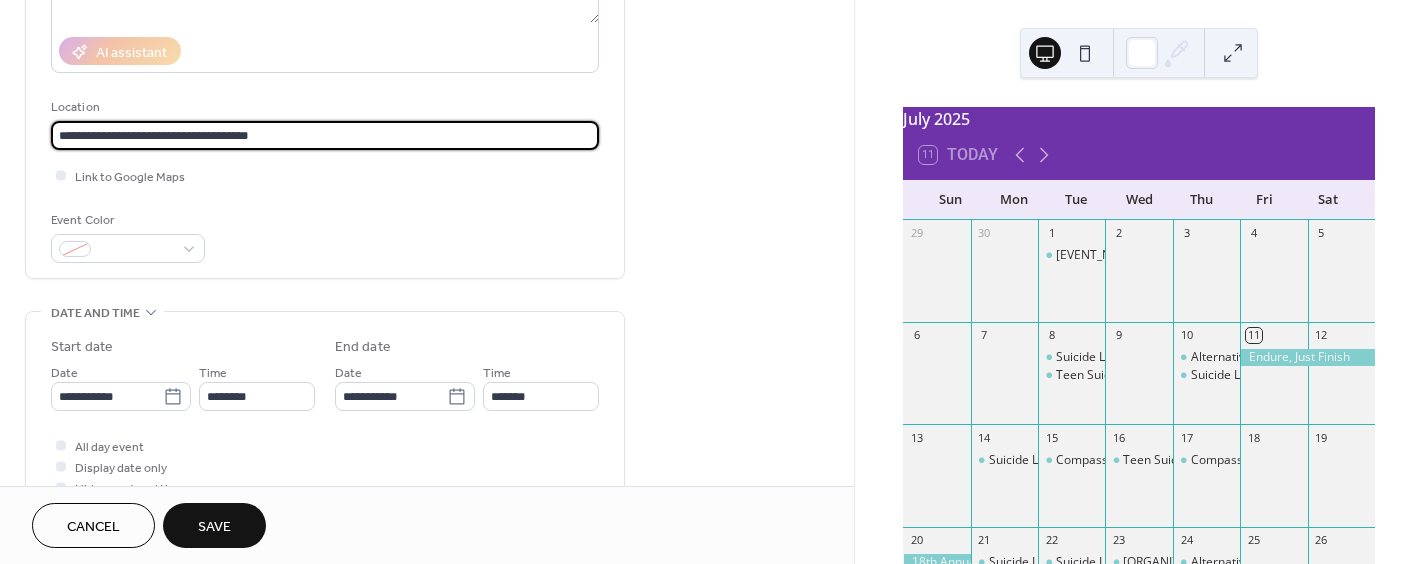 scroll, scrollTop: 335, scrollLeft: 0, axis: vertical 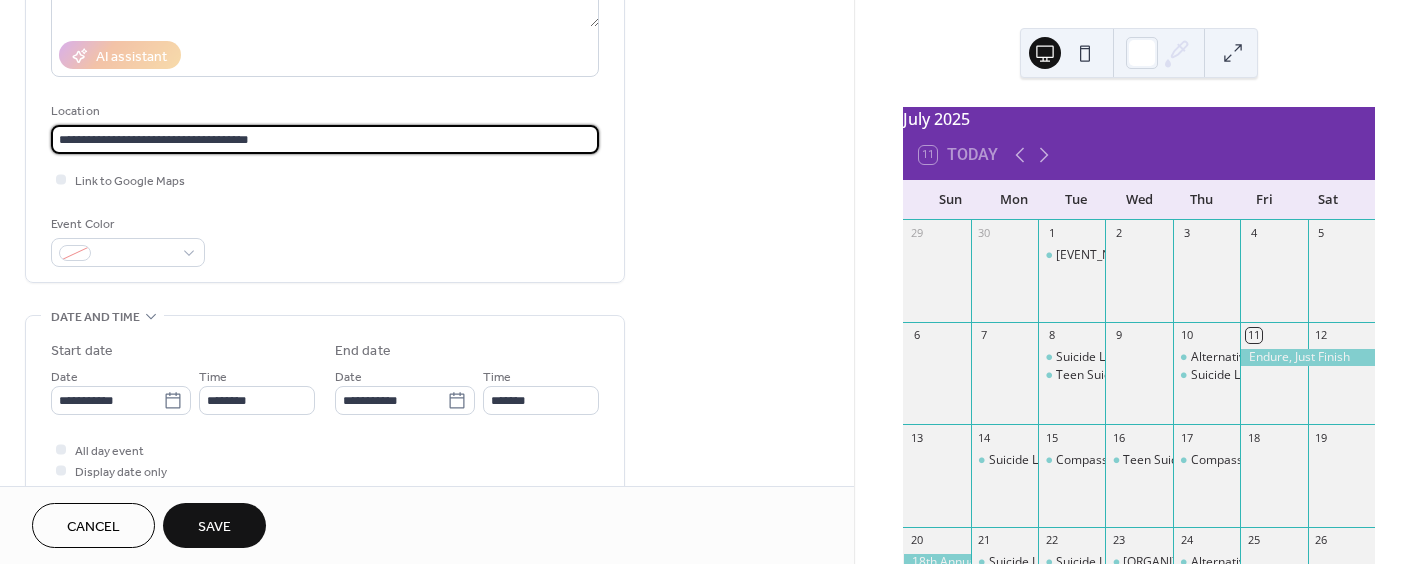 drag, startPoint x: 278, startPoint y: 138, endPoint x: 45, endPoint y: 137, distance: 233.00215 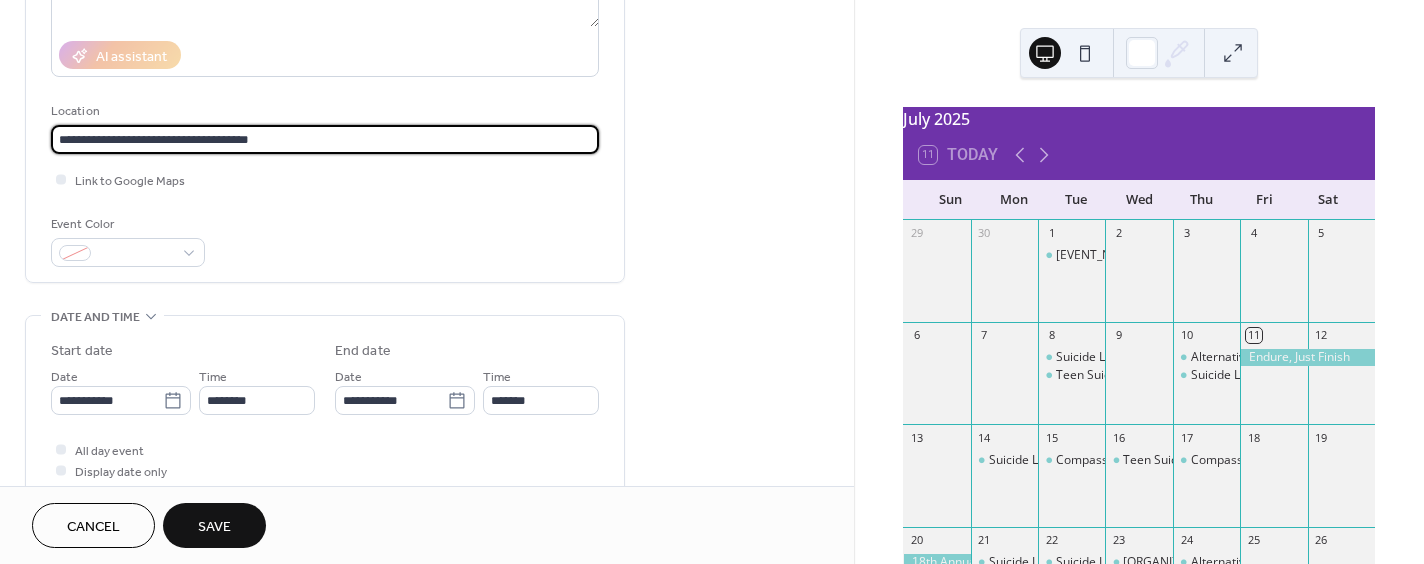 click on "**********" at bounding box center [325, 29] 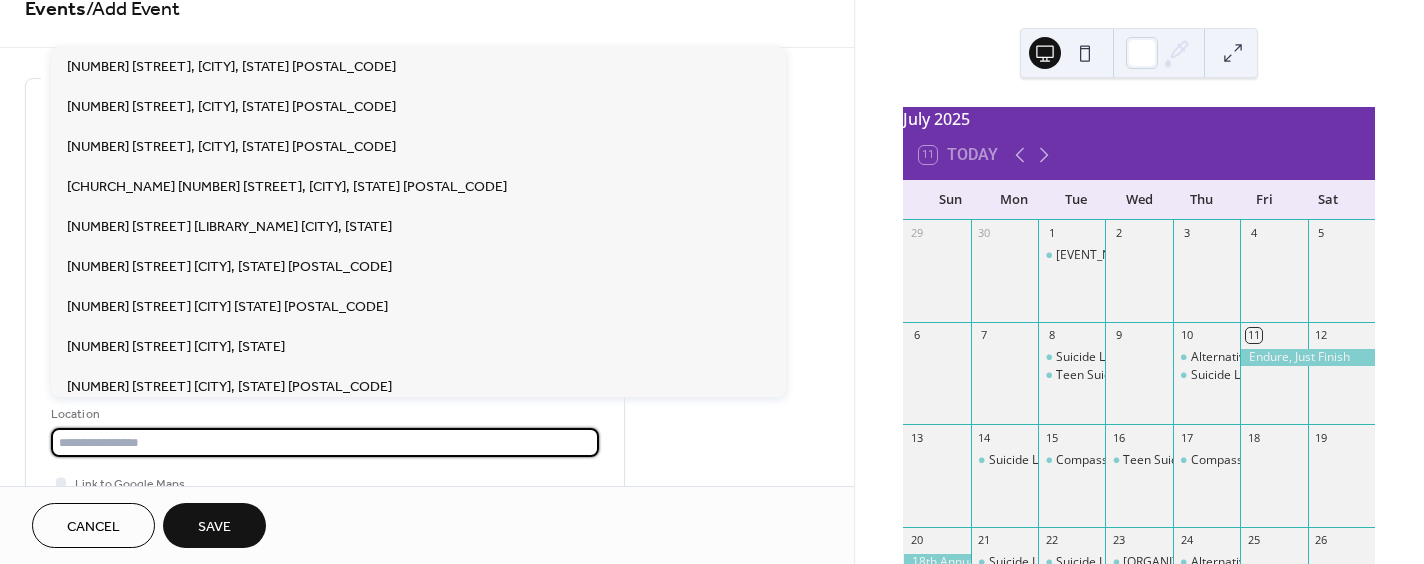 scroll, scrollTop: 0, scrollLeft: 0, axis: both 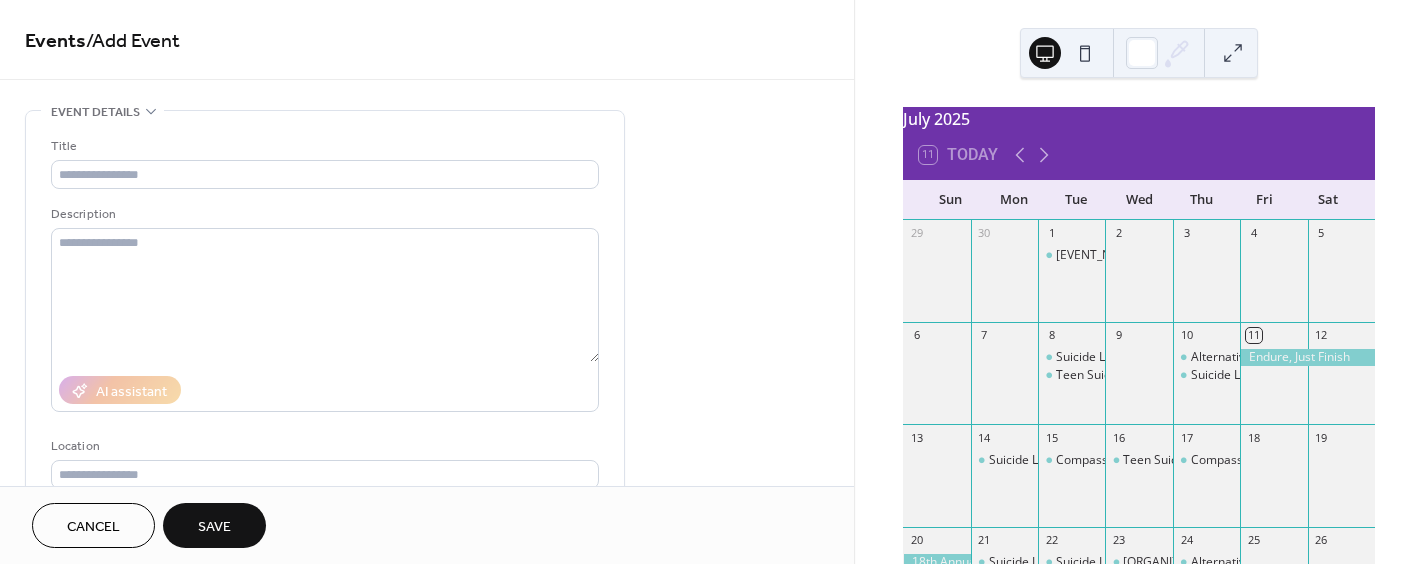 click on "Events  /  Add Event" at bounding box center (427, 40) 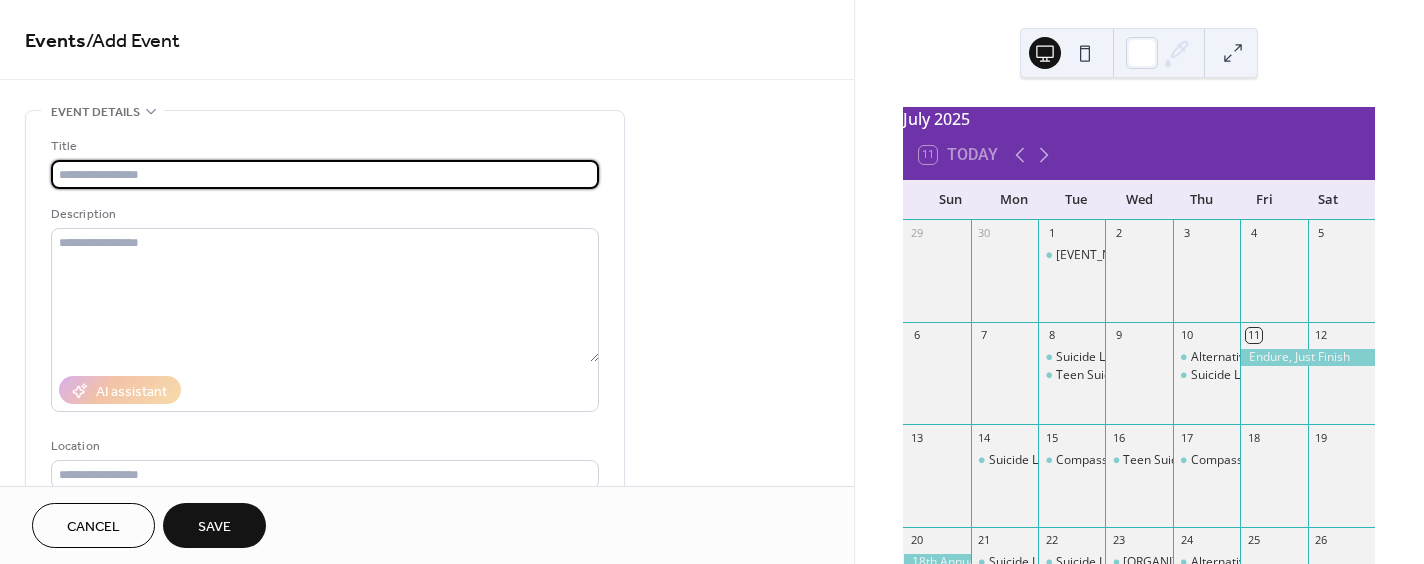 click at bounding box center (325, 174) 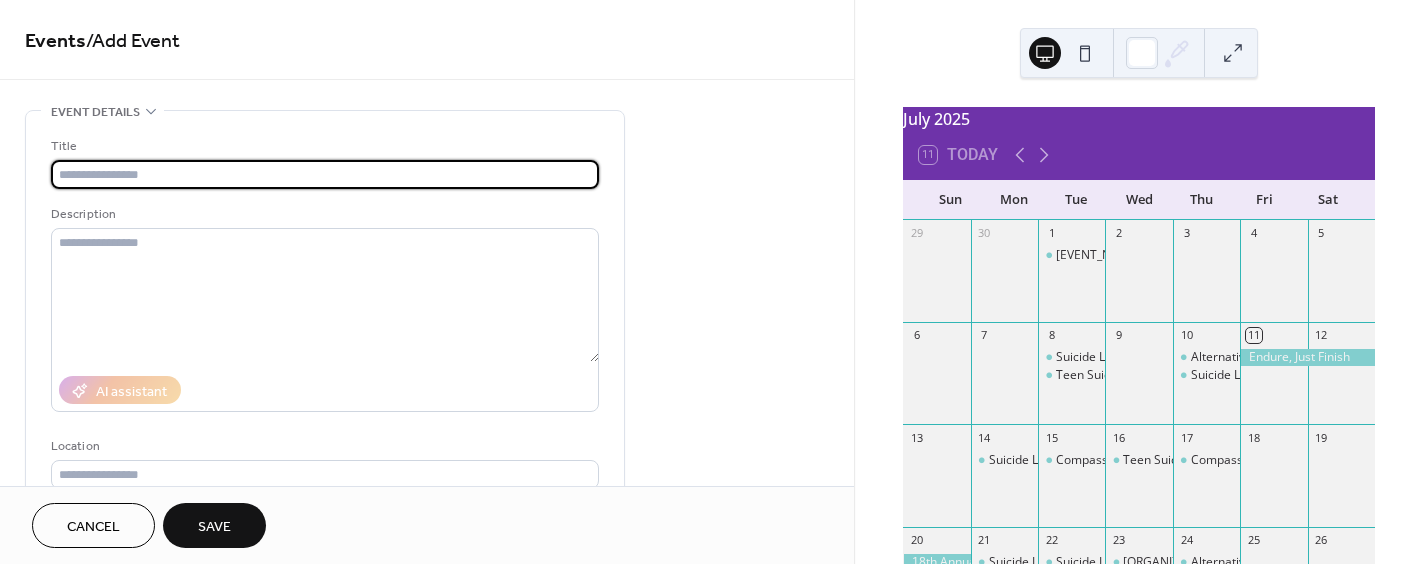 paste on "**********" 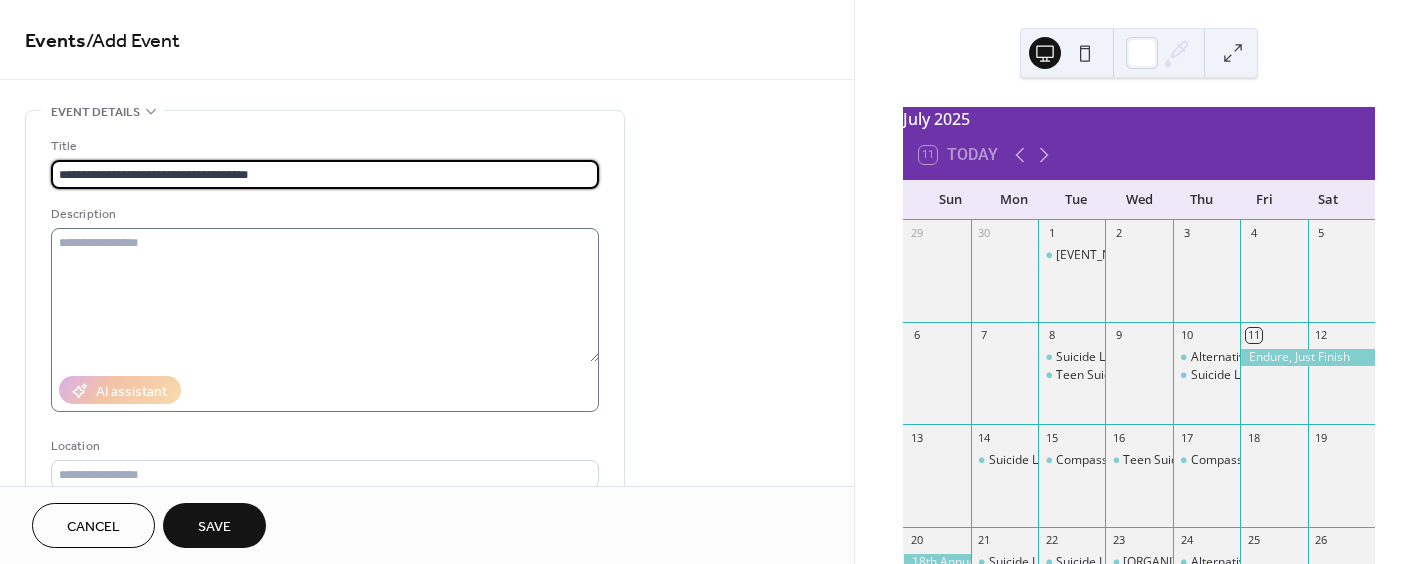 type on "**********" 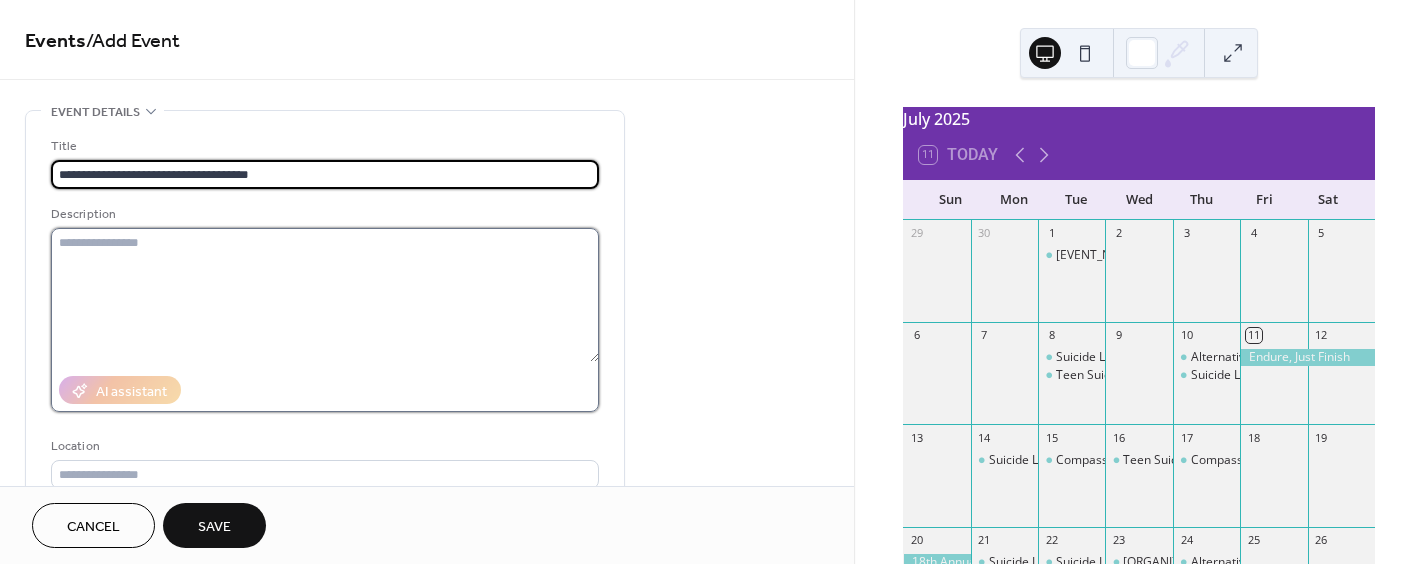 click at bounding box center (325, 295) 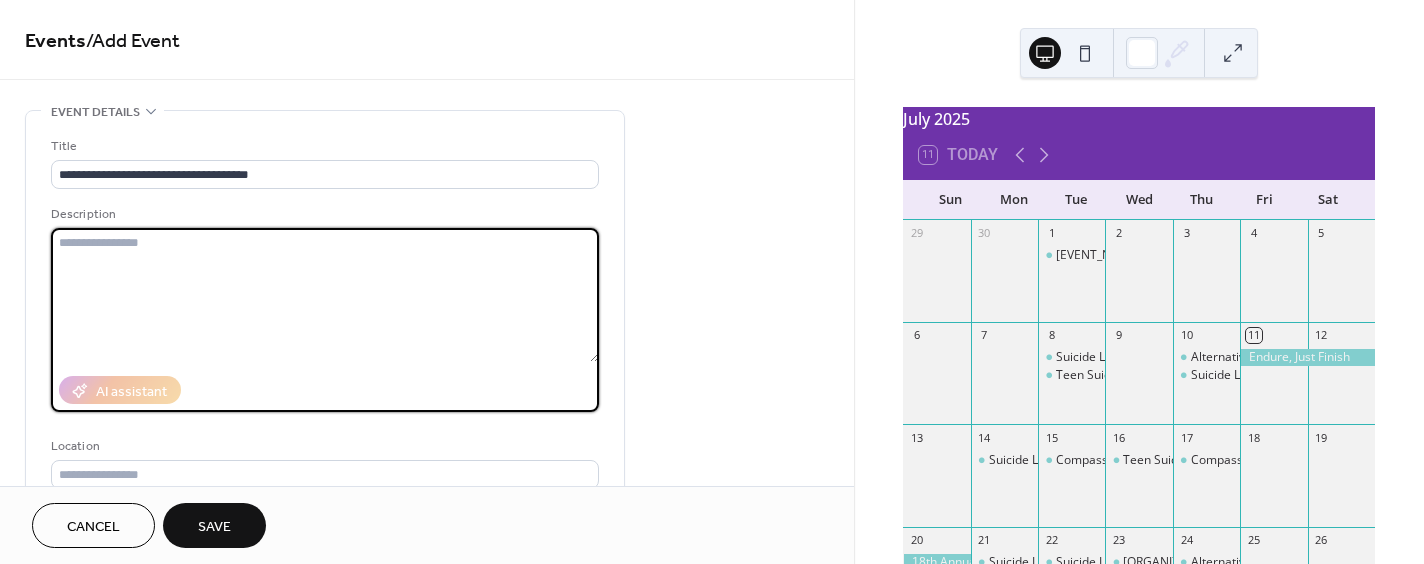 click at bounding box center (325, 295) 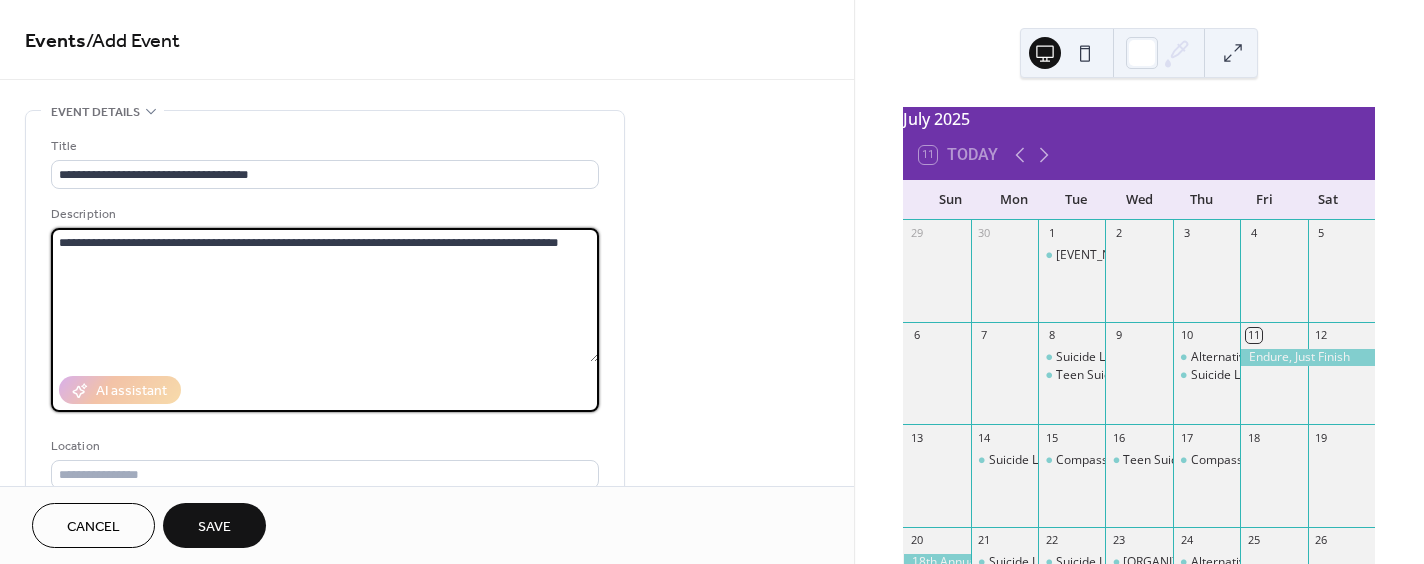 click on "**********" at bounding box center (325, 295) 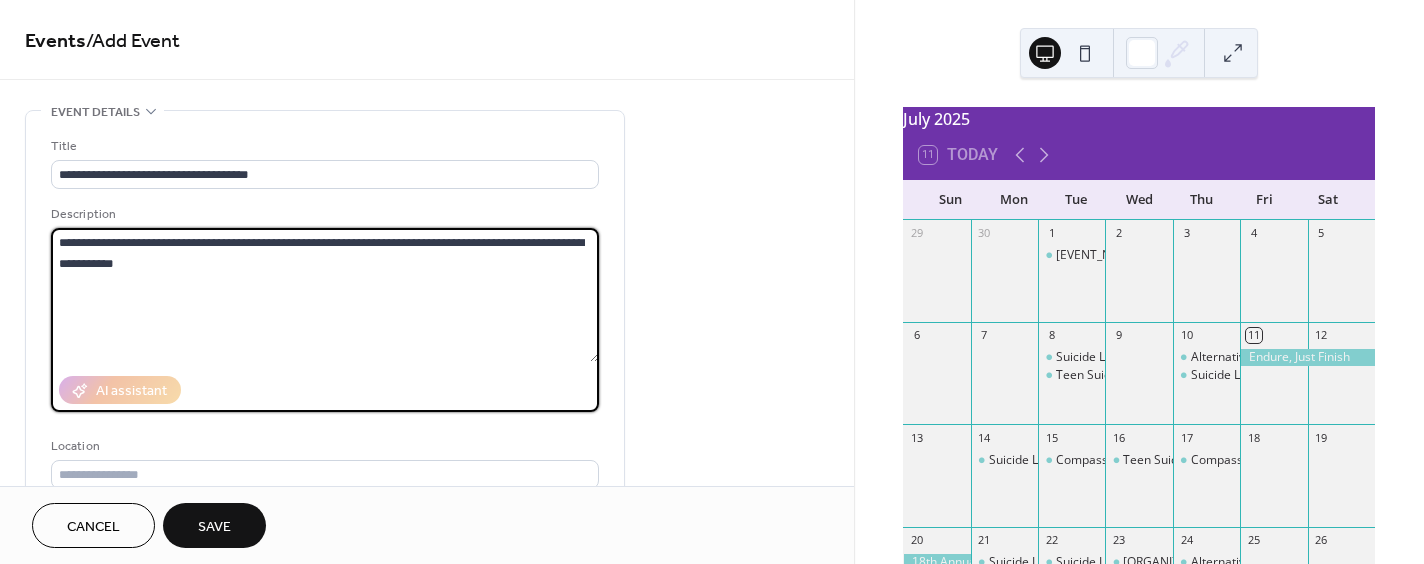 click on "**********" at bounding box center [325, 295] 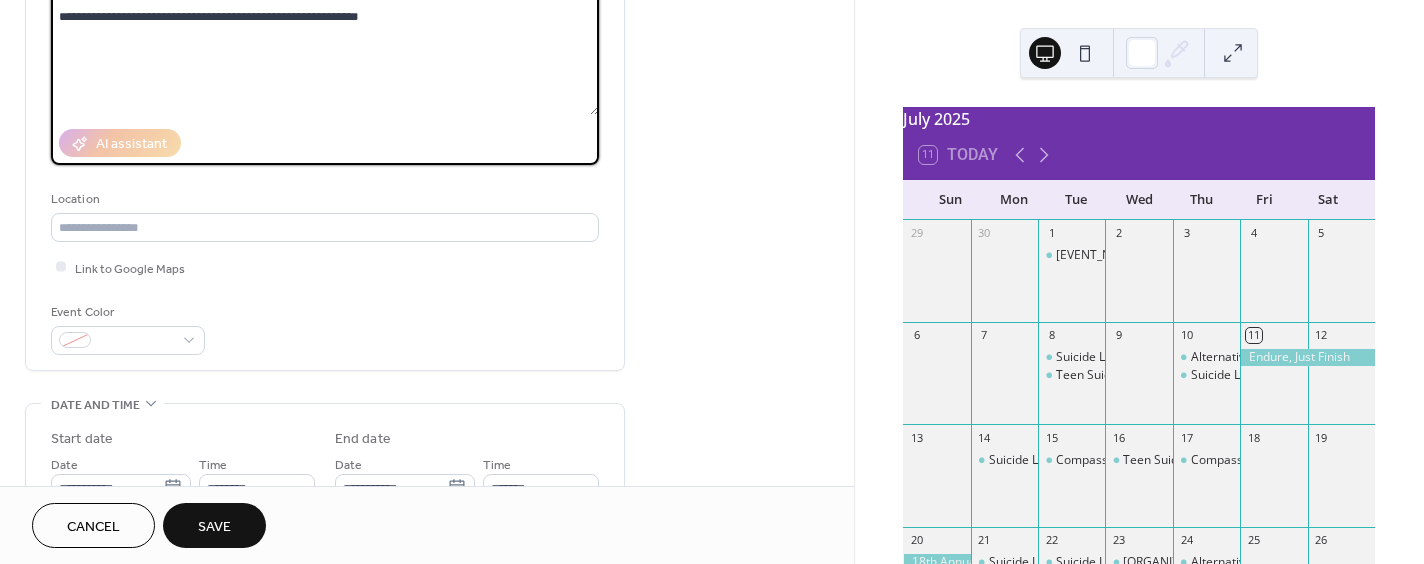 scroll, scrollTop: 249, scrollLeft: 0, axis: vertical 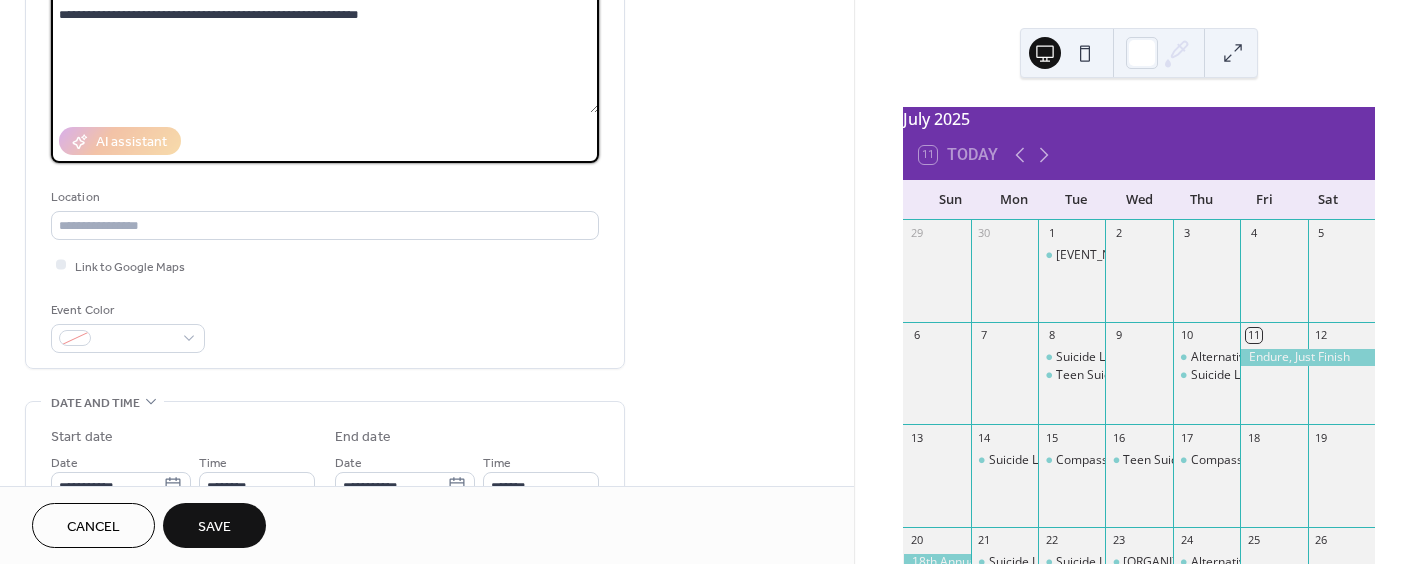 type on "**********" 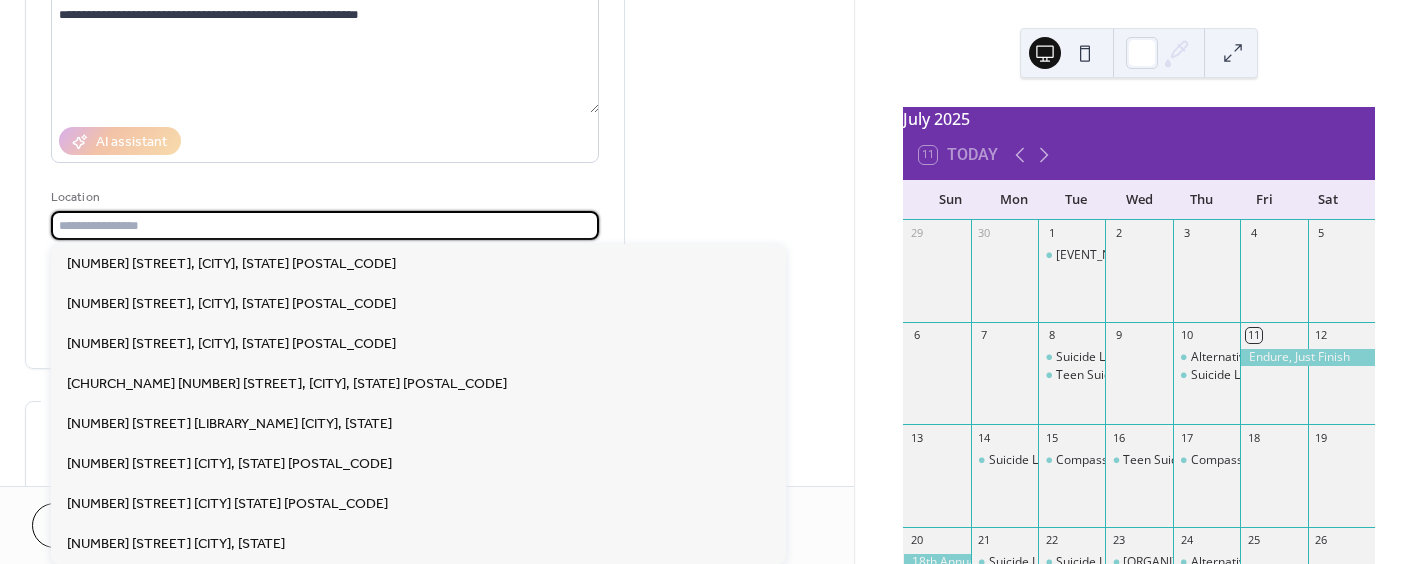 click at bounding box center [325, 225] 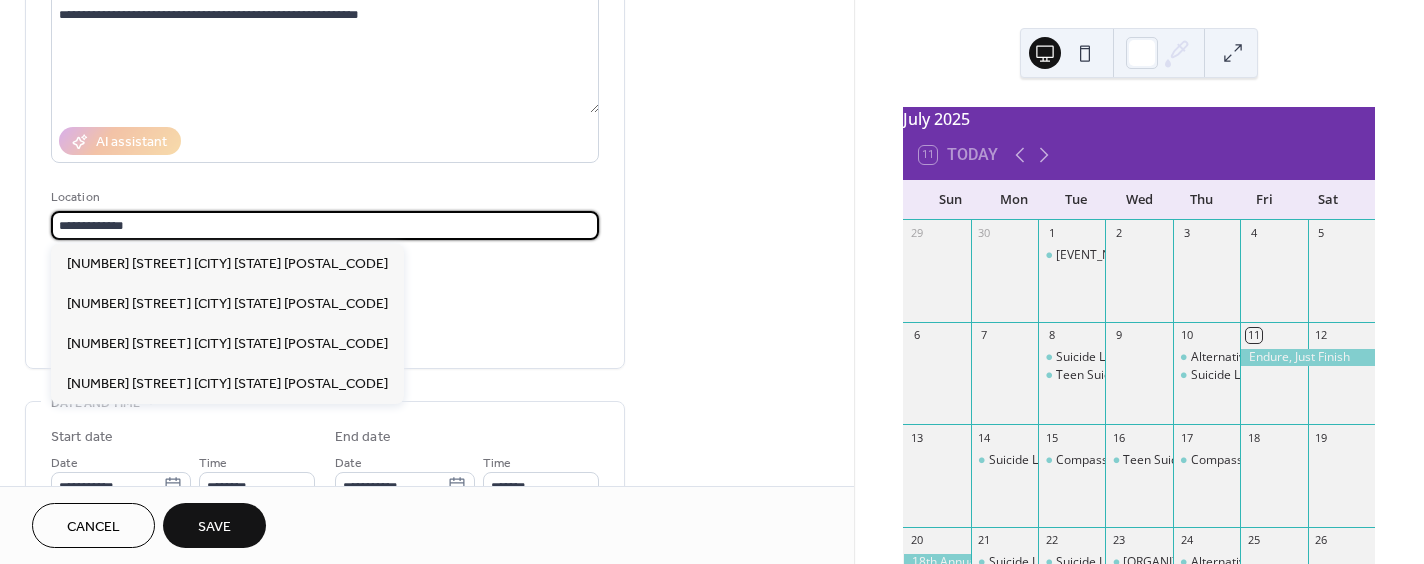 click on "**********" at bounding box center [325, 225] 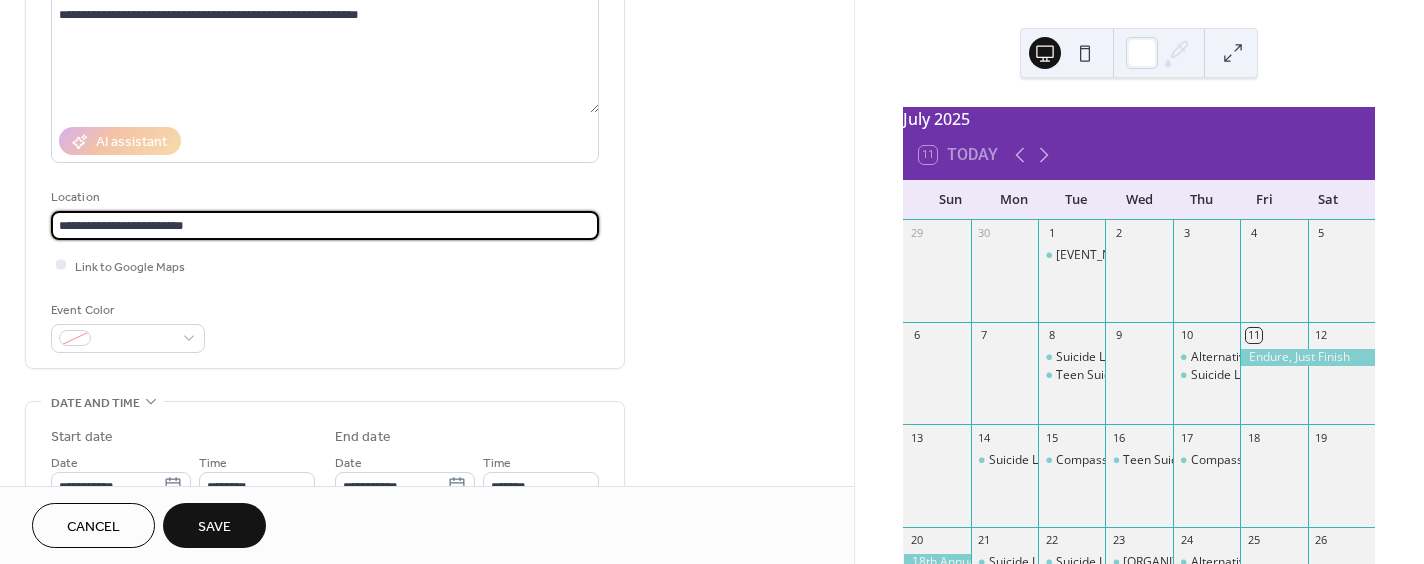 click on "**********" at bounding box center (325, 225) 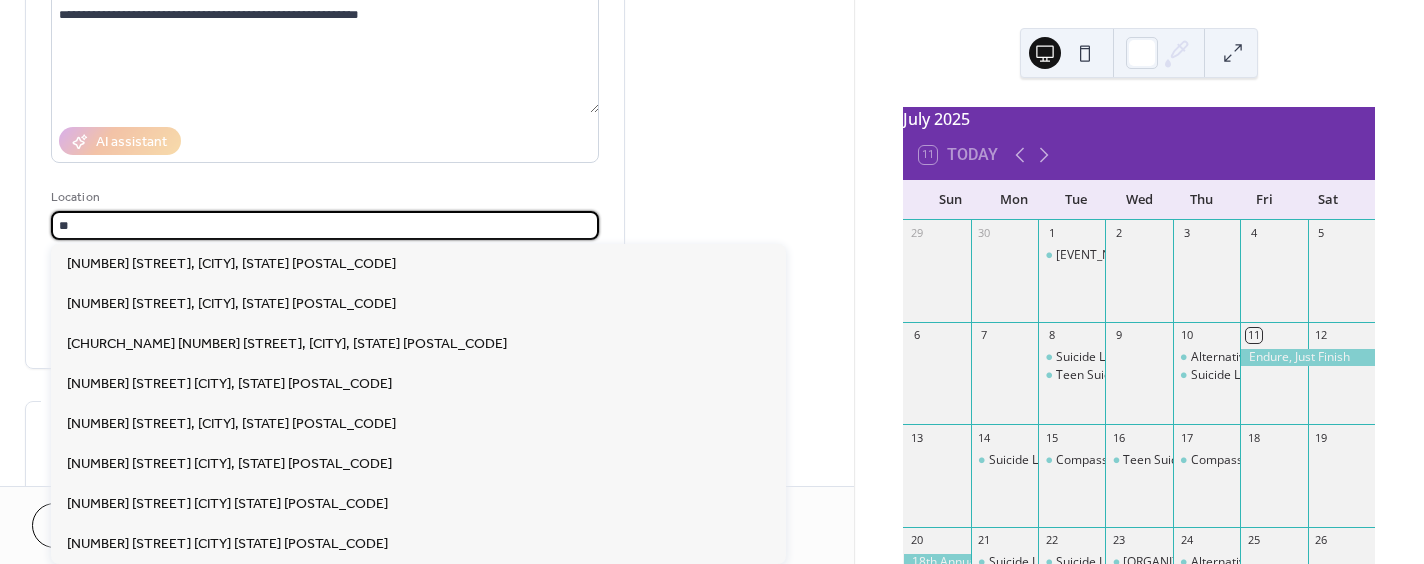 type on "*" 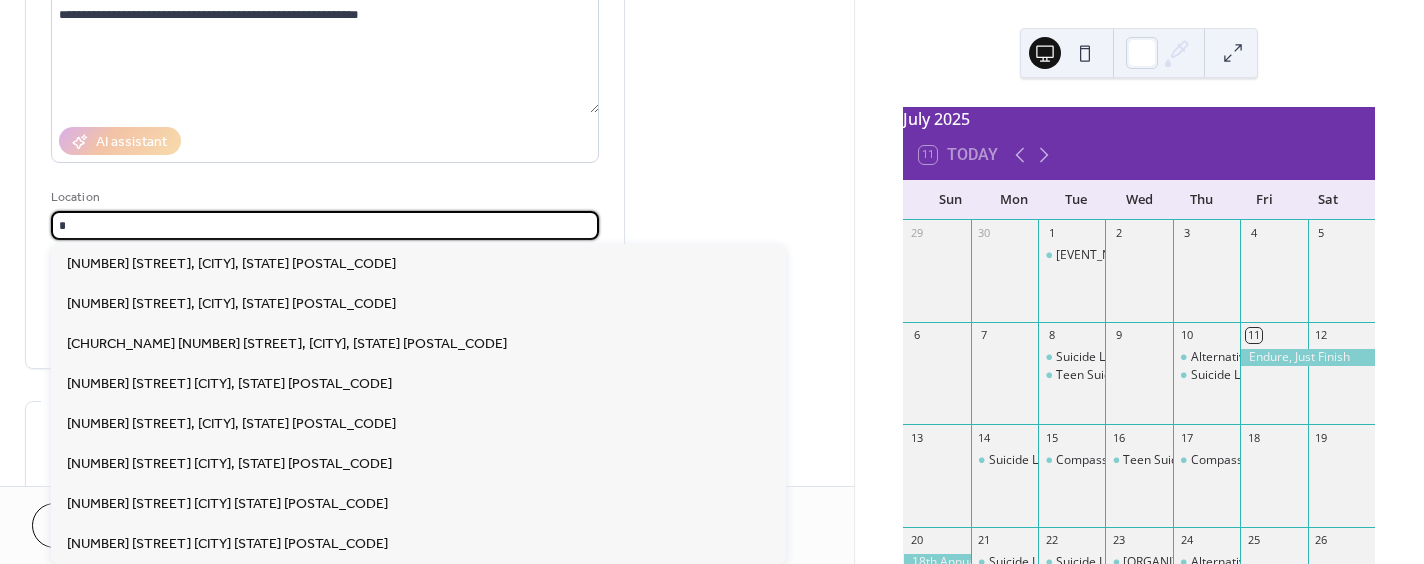 type 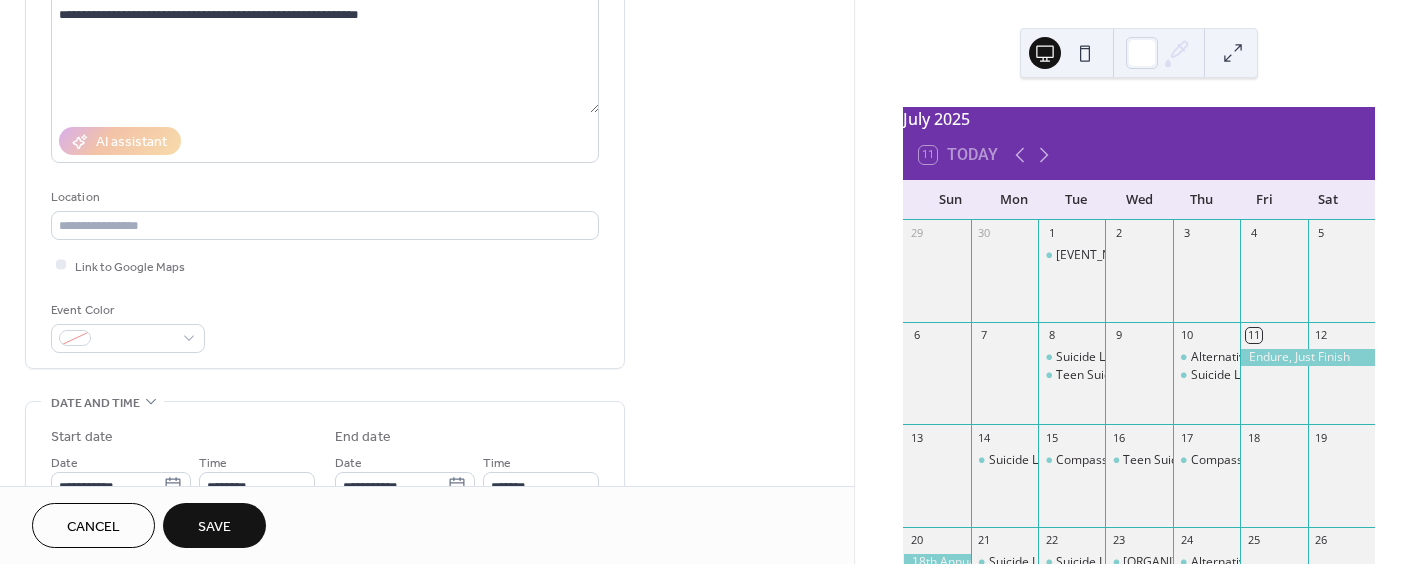 click on "AI assistant" at bounding box center (325, 141) 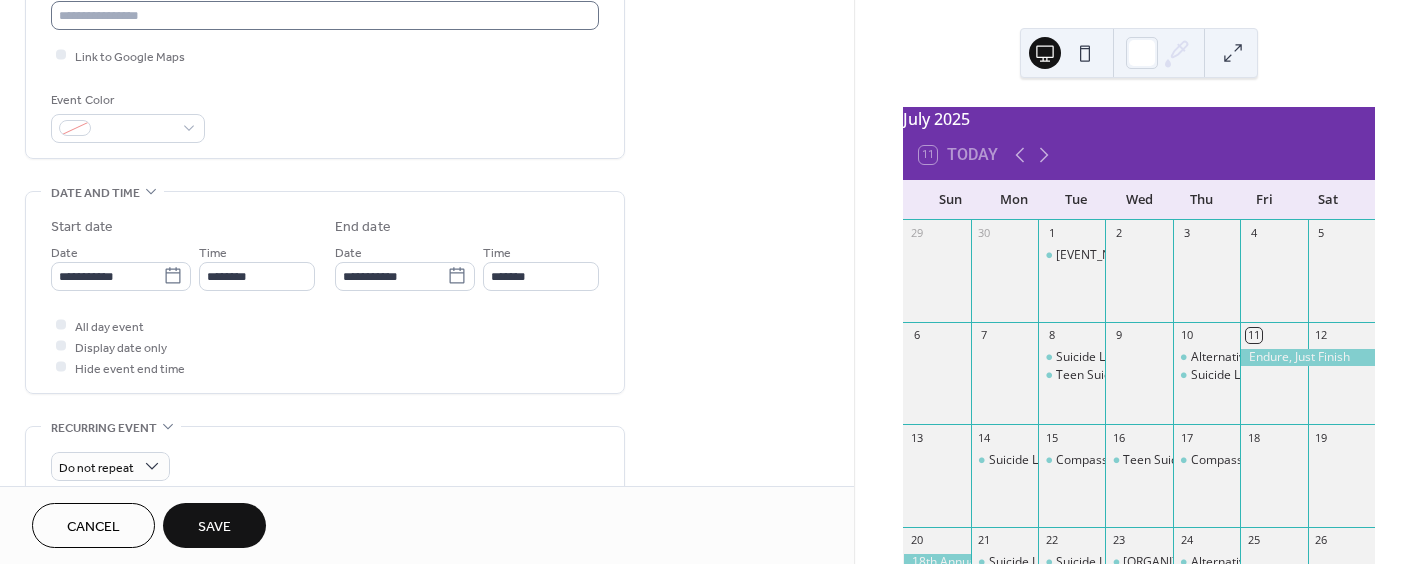 scroll, scrollTop: 461, scrollLeft: 0, axis: vertical 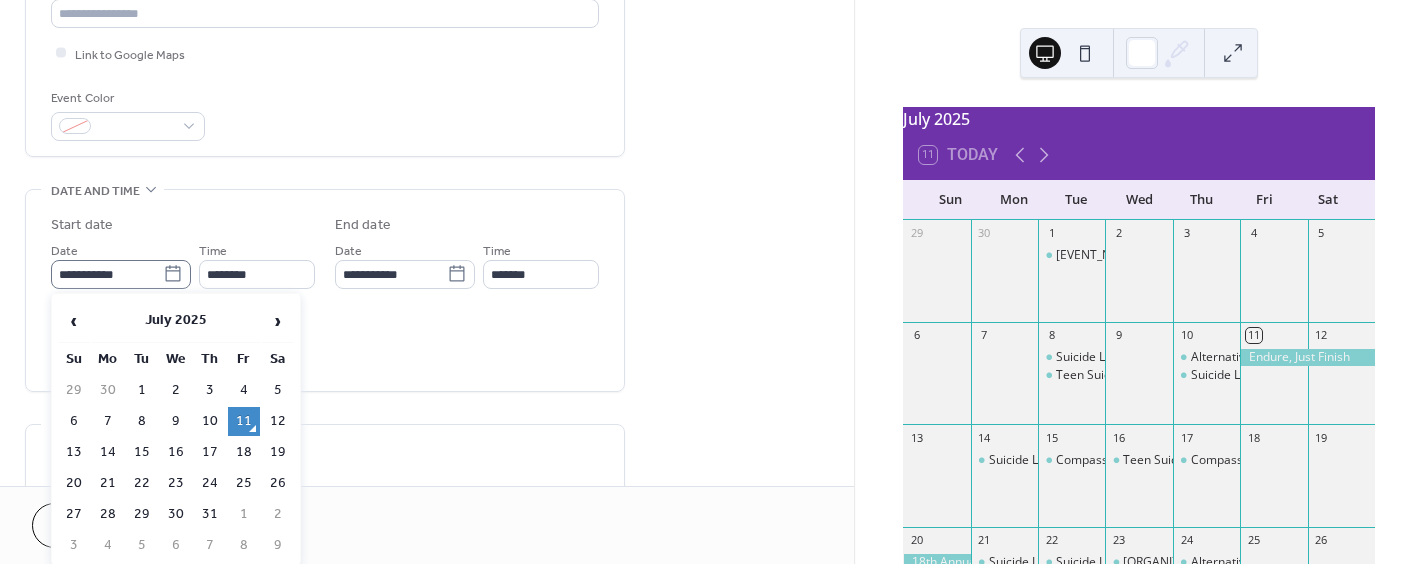 click 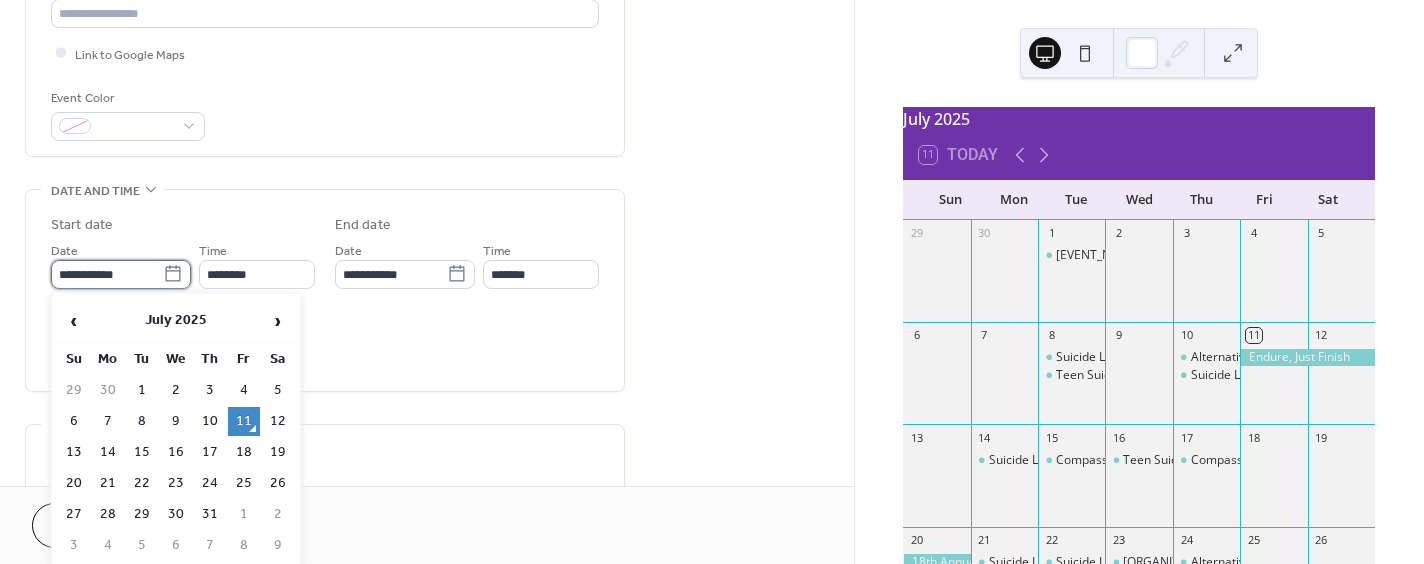 click on "**********" at bounding box center [107, 274] 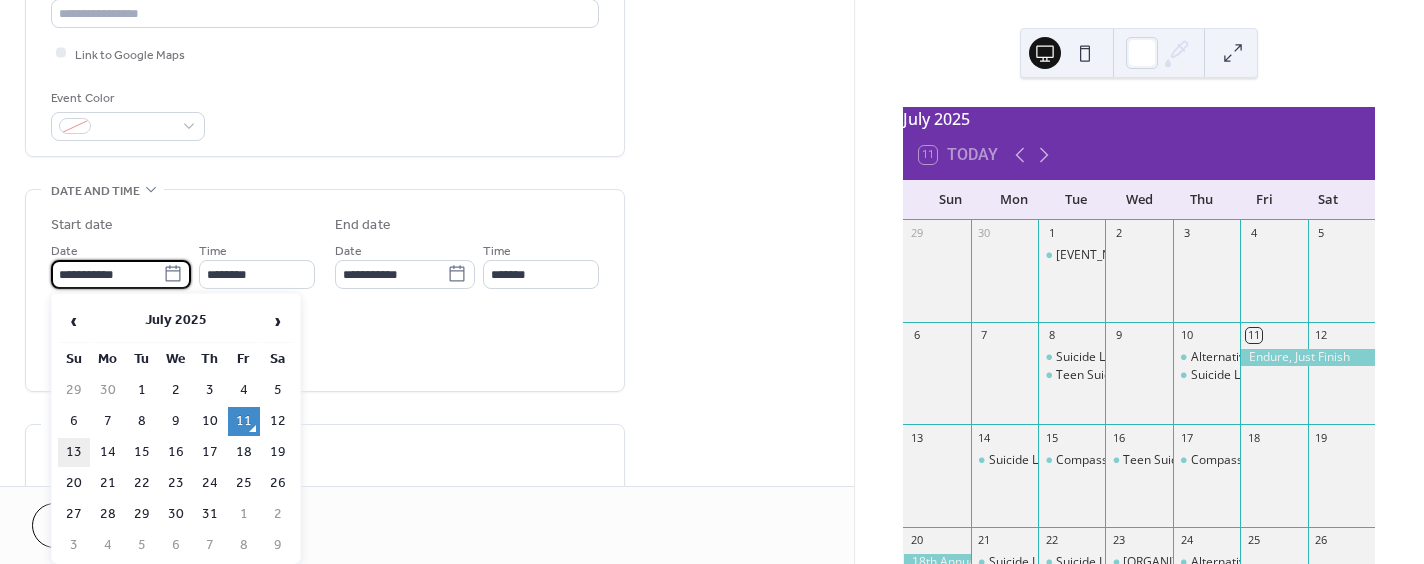 click on "13" at bounding box center (74, 452) 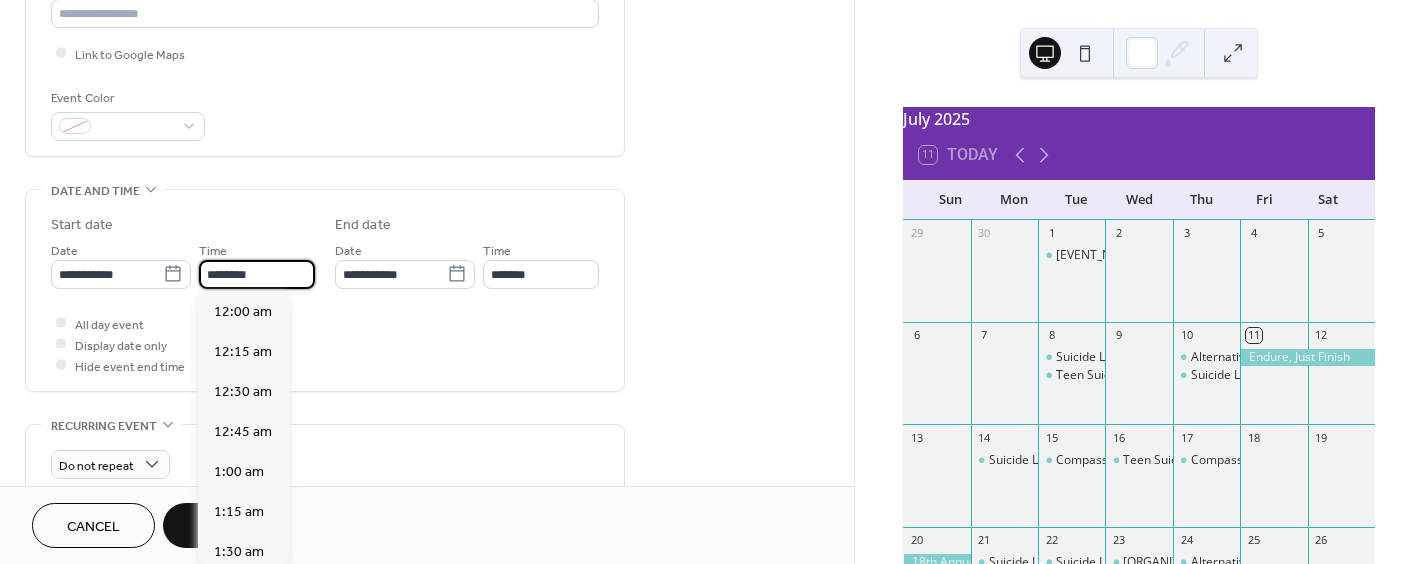 scroll, scrollTop: 1935, scrollLeft: 0, axis: vertical 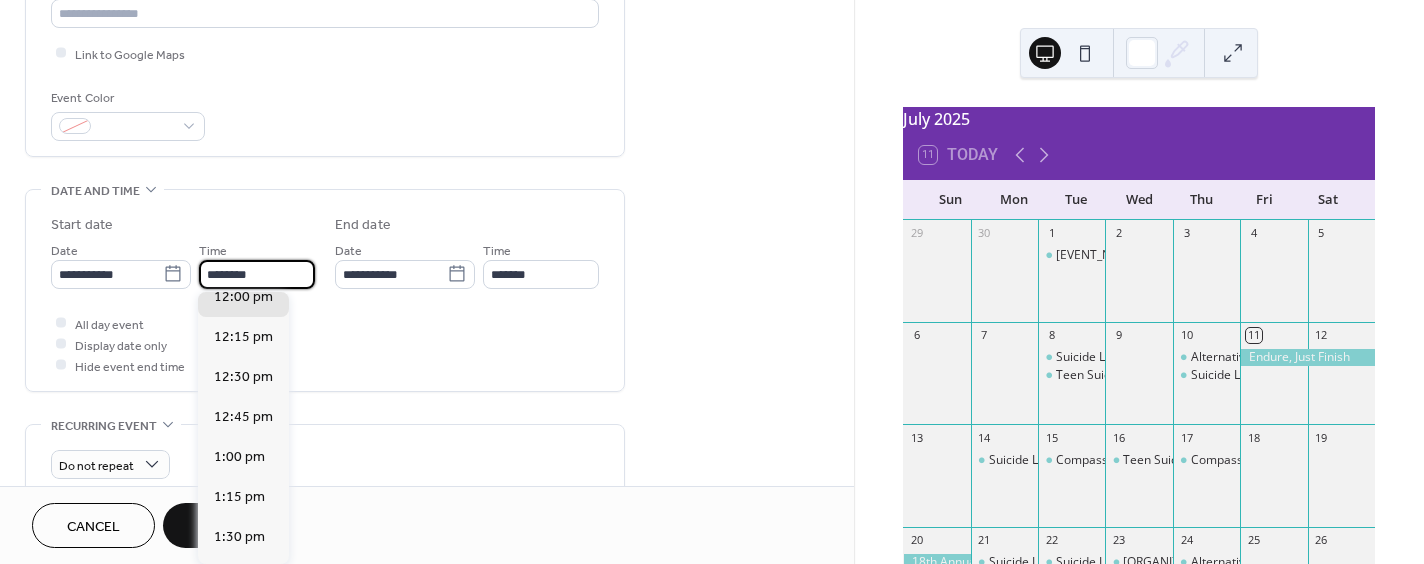 click on "********" at bounding box center (257, 274) 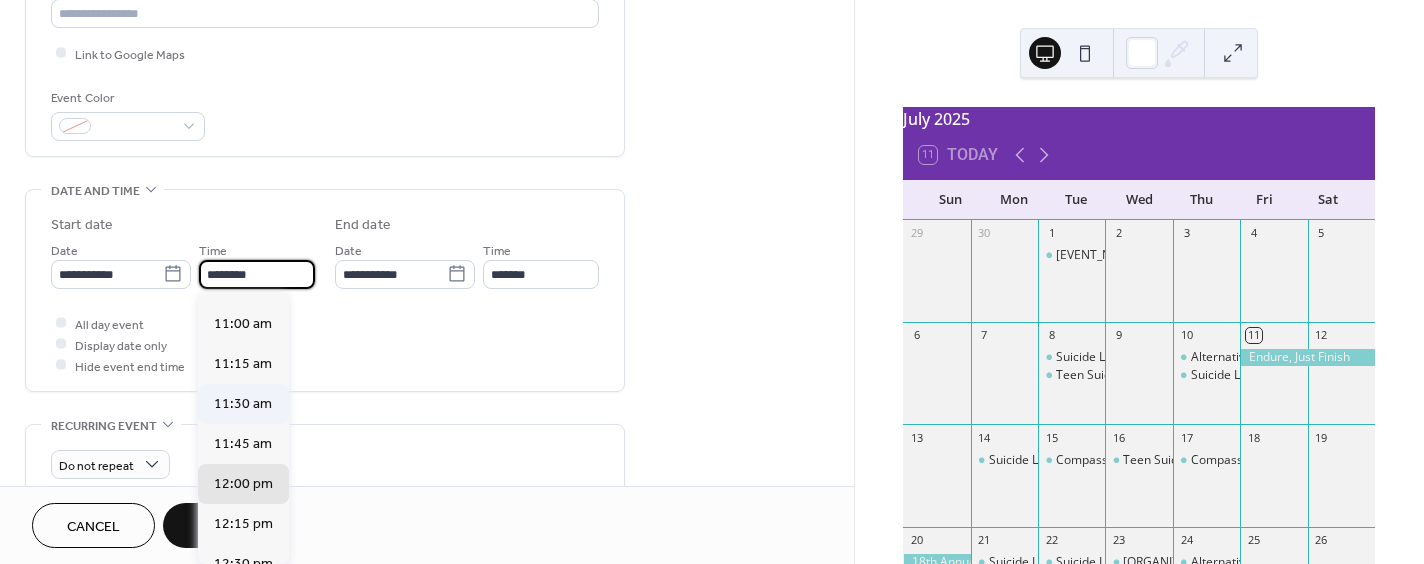 scroll, scrollTop: 1747, scrollLeft: 0, axis: vertical 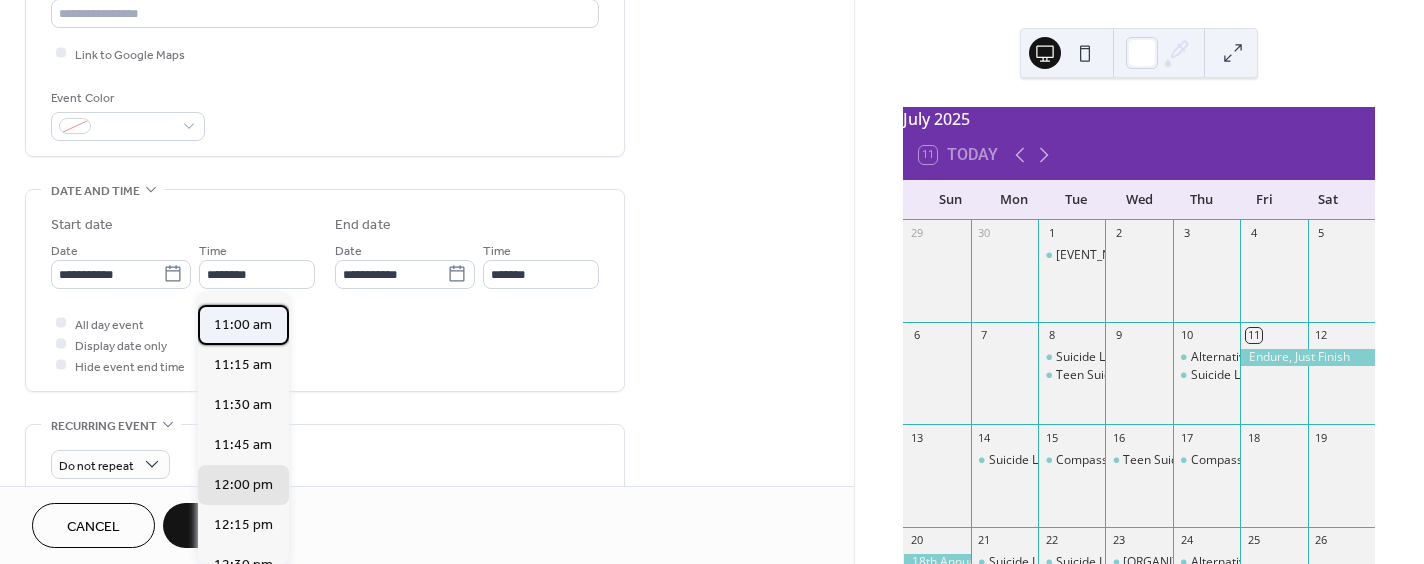 click on "11:00 am" at bounding box center [243, 324] 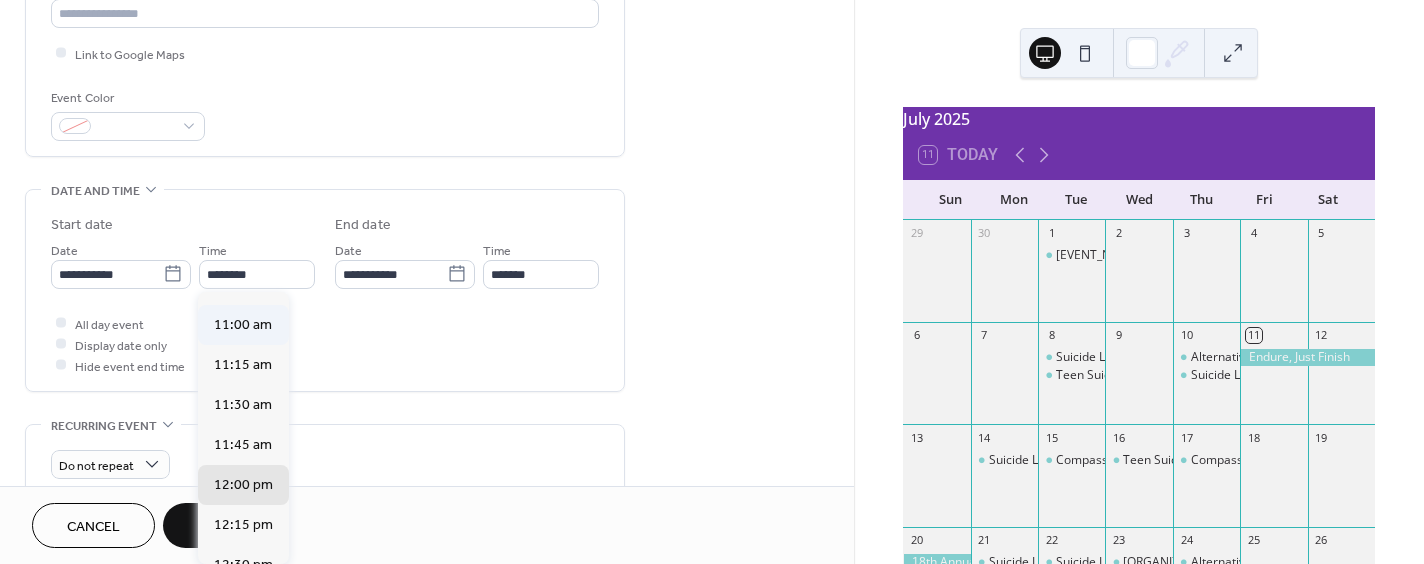 type on "********" 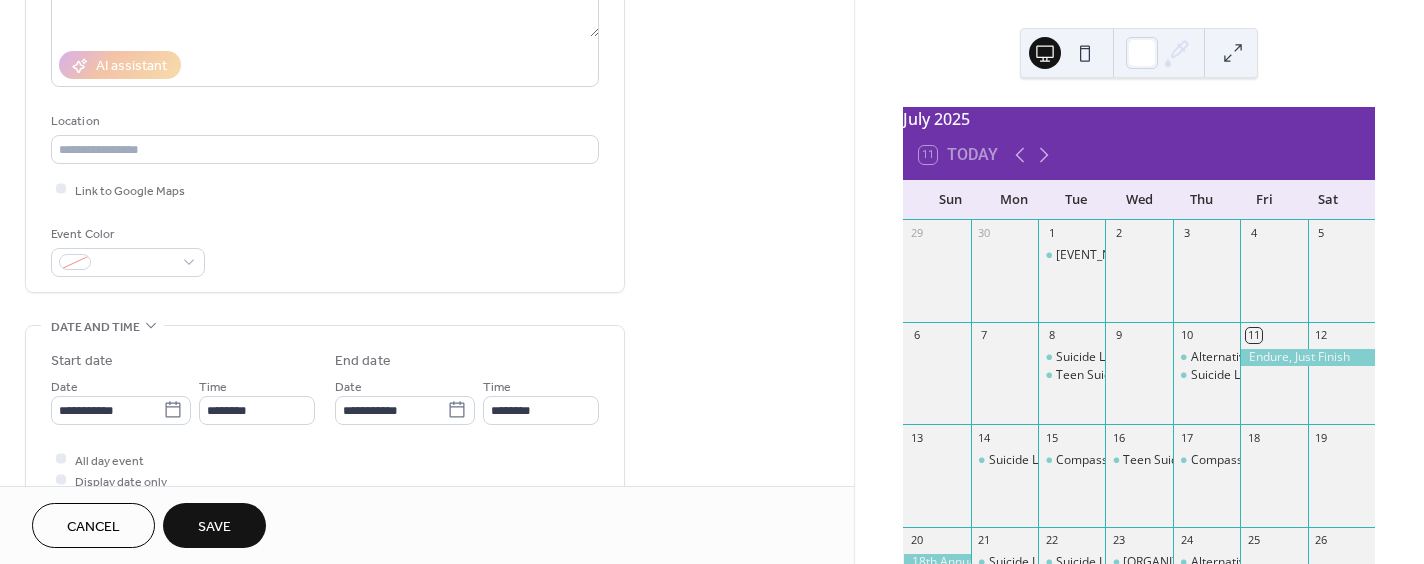scroll, scrollTop: 317, scrollLeft: 0, axis: vertical 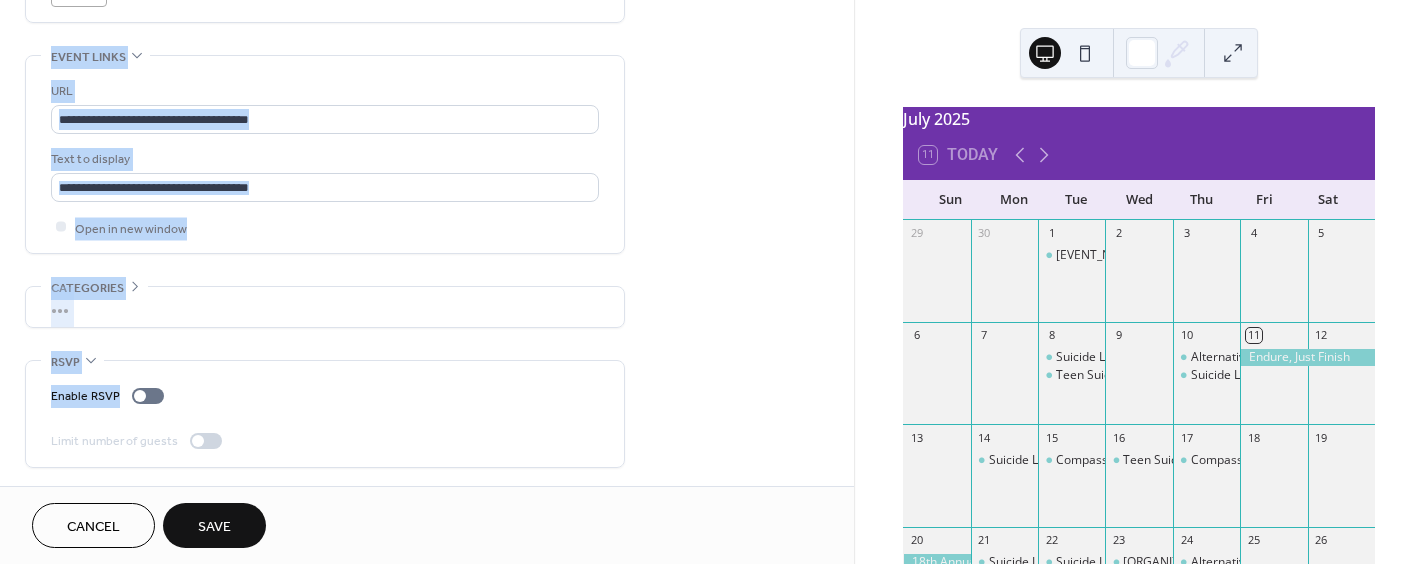 drag, startPoint x: 298, startPoint y: 467, endPoint x: 341, endPoint y: 245, distance: 226.12607 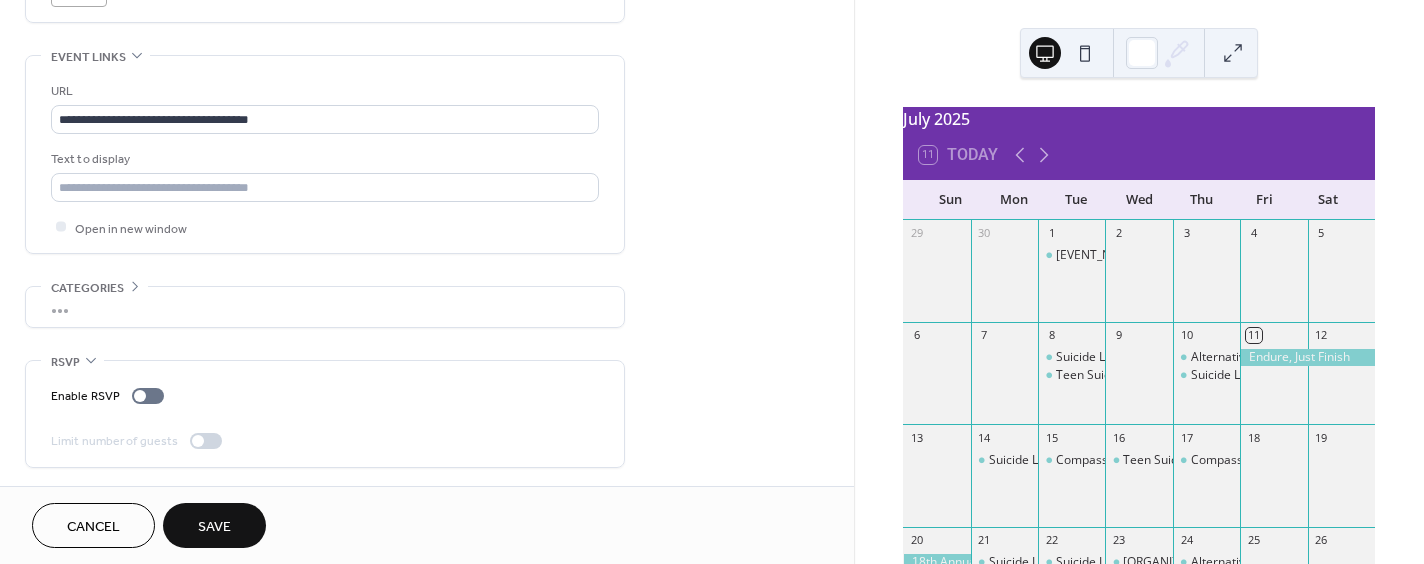 click on "**********" at bounding box center (325, 154) 